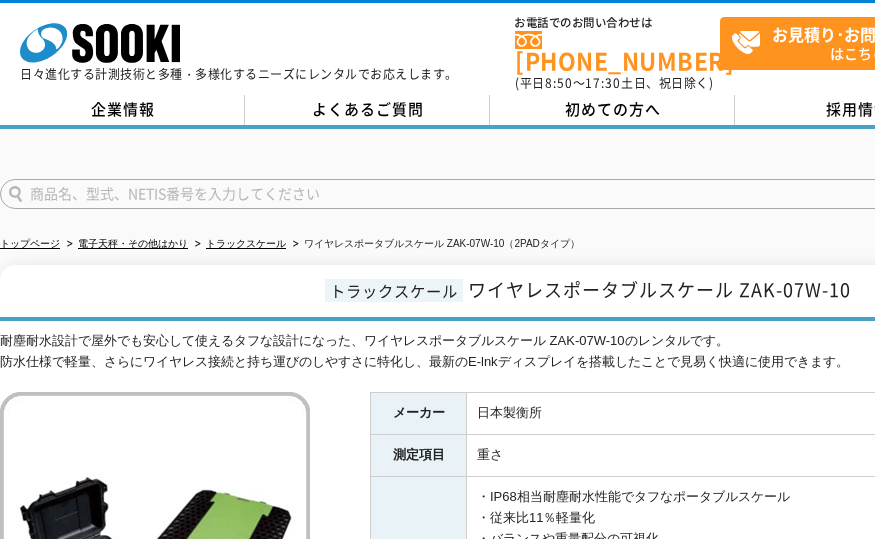 scroll, scrollTop: 164, scrollLeft: 0, axis: vertical 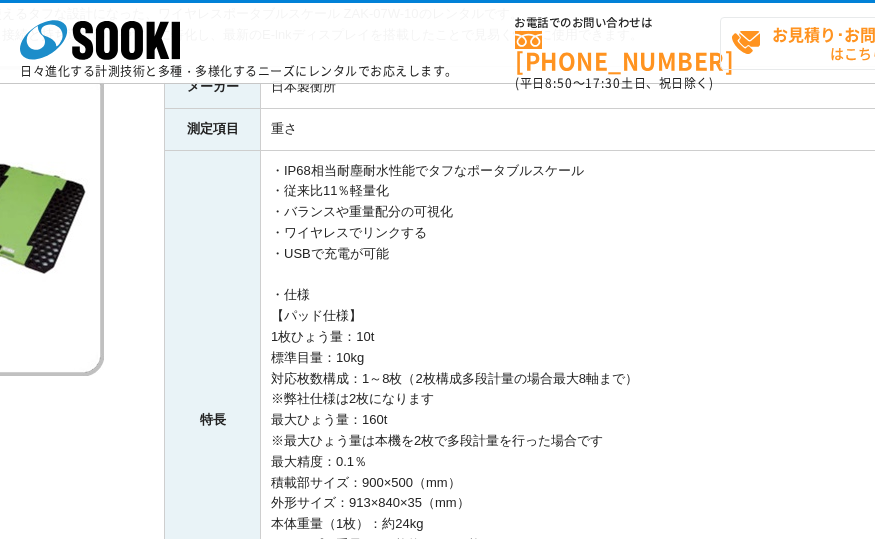 click on "お見積り･お問い合わせ はこちら" at bounding box center (845, 43) 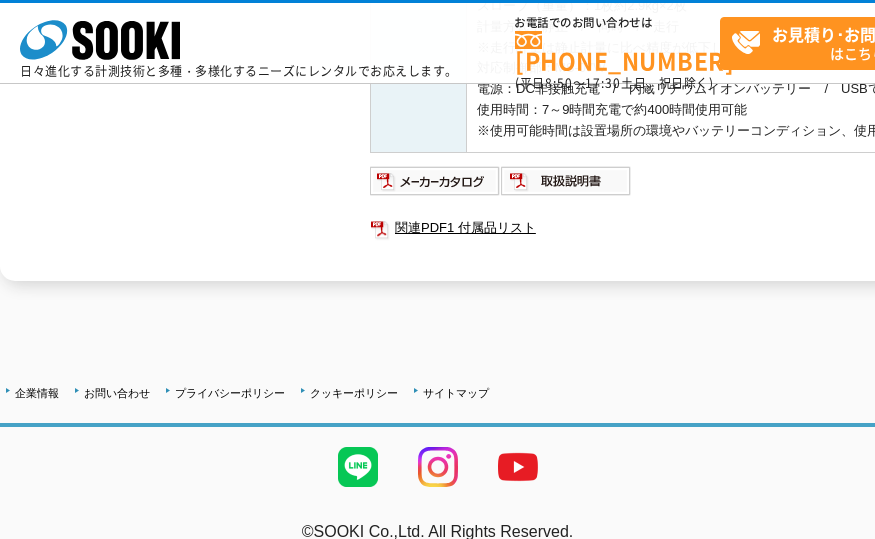scroll, scrollTop: 774, scrollLeft: 0, axis: vertical 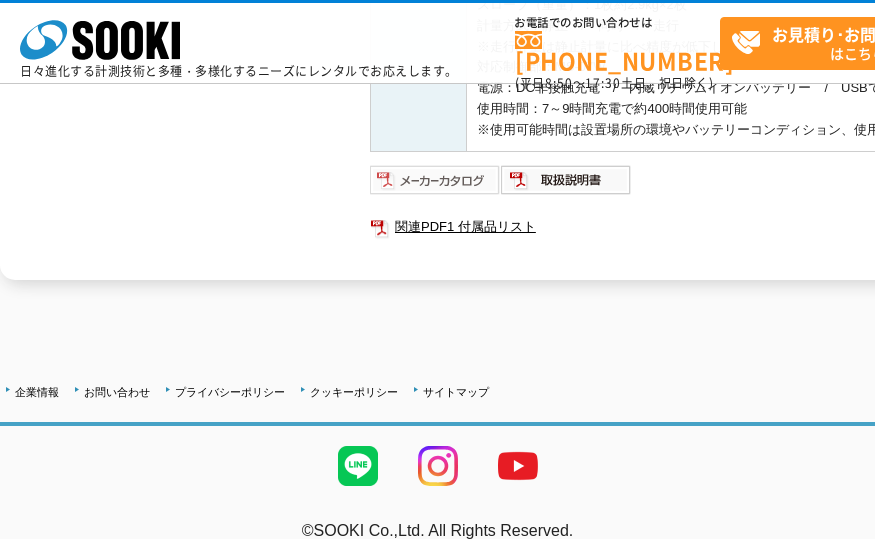 click at bounding box center [435, 180] 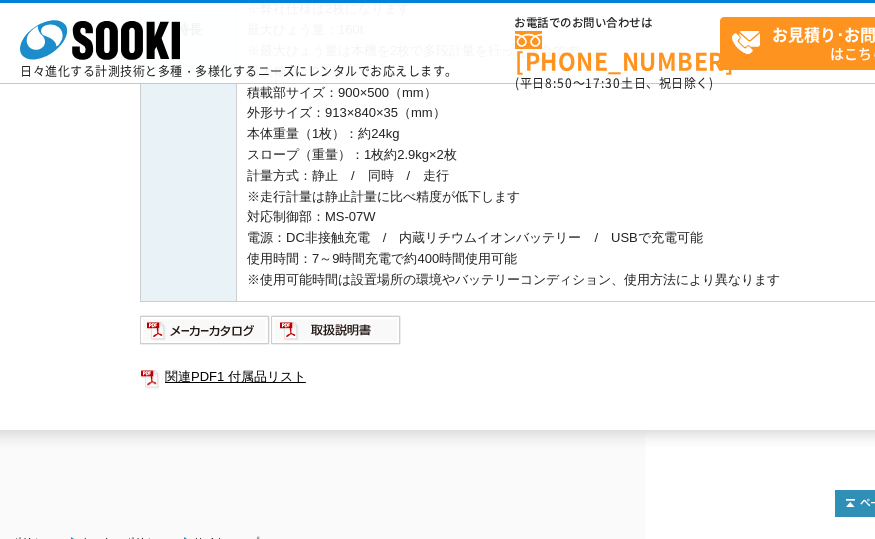 scroll, scrollTop: 625, scrollLeft: 230, axis: both 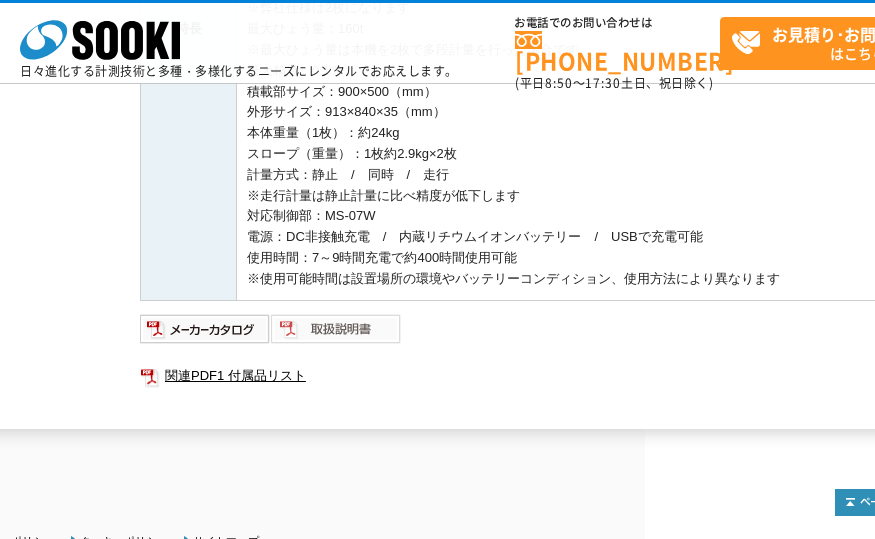 click at bounding box center [336, 329] 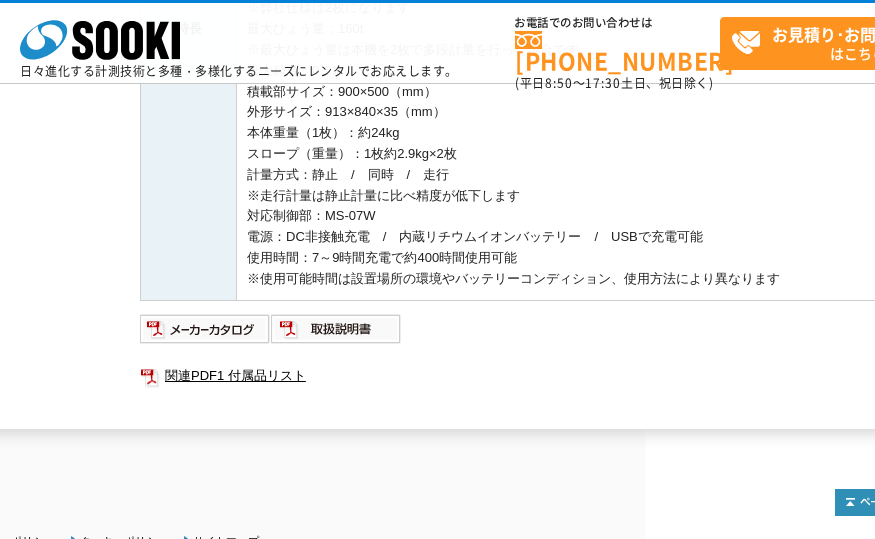 click on "・IP68相当耐塵耐水性能でタフなポータブルスケール
・従来比11％軽量化
・バランスや重量配分の可視化
・ワイヤレスでリンクする
・USBで充電が可能
・仕様
【パッド仕様】
1枚ひょう量：10t
標準目量：10kg
対応枚数構成：1～8枚（2枚構成多段計量の場合最大8軸まで）
※弊社仕様は2枚になります
最大ひょう量：160t
※最大ひょう量は本機を2枚で多段計量を行った場合です
最大精度：0.1％
積載部サイズ：900×500（mm）
外形サイズ：913×840×35（mm）
本体重量（1枚）：約24kg
スロープ（重量）：1枚約2.9kg×2枚
計量方式：静止　/　同時　/　走行
※走行計量は静止計量に比べ精度が低下します
対応制御部：MS-07W
使用時間：7～9時間充電で約400時間使用可能" at bounding box center [588, 29] 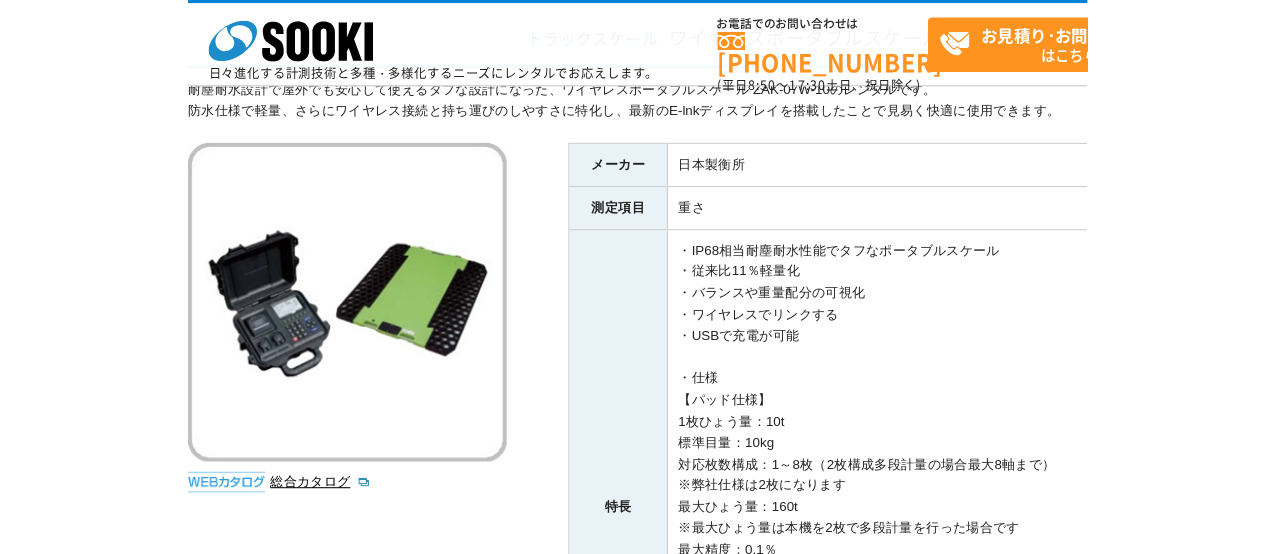 scroll, scrollTop: 163, scrollLeft: 0, axis: vertical 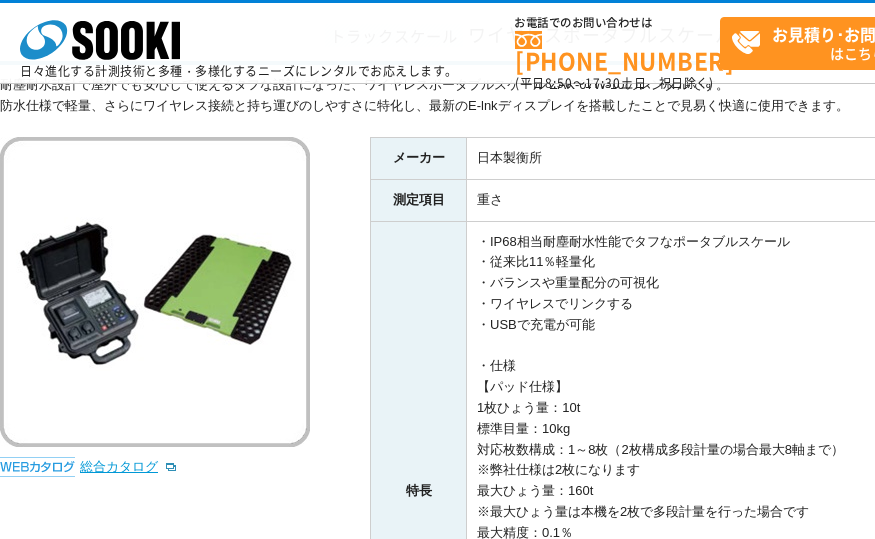 click on "総合カタログ" at bounding box center [129, 466] 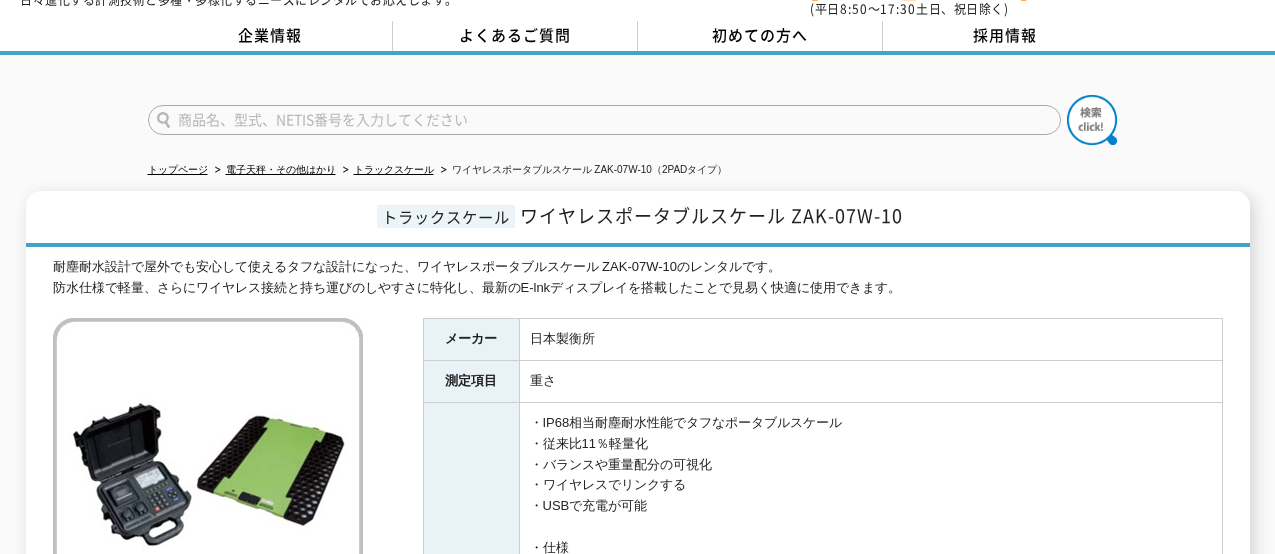 scroll, scrollTop: 0, scrollLeft: 0, axis: both 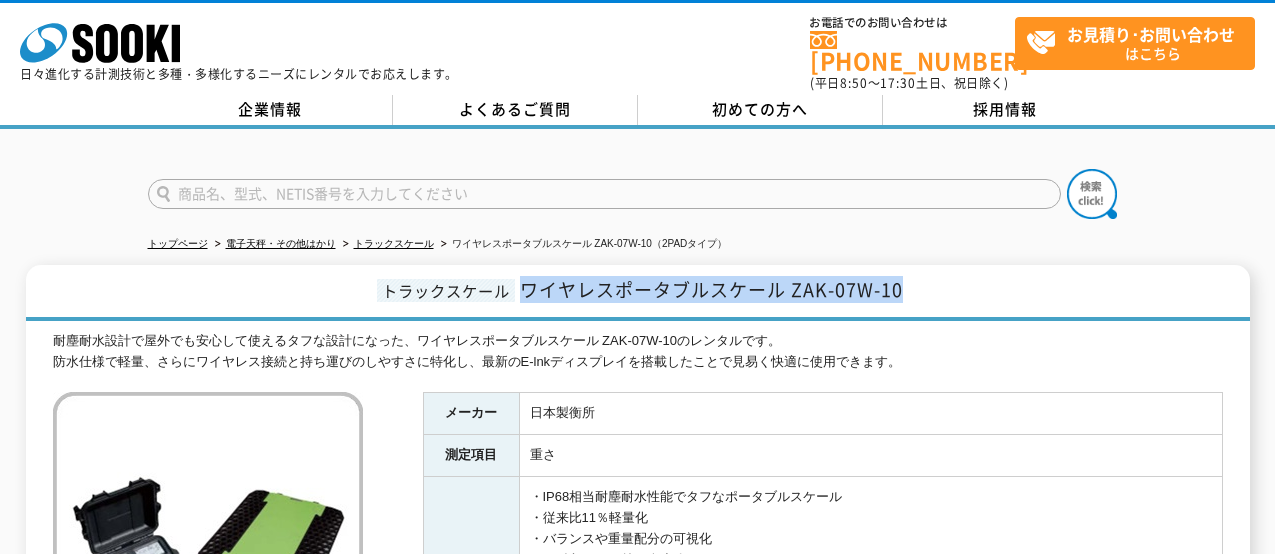 drag, startPoint x: 925, startPoint y: 285, endPoint x: 517, endPoint y: 271, distance: 408.2401 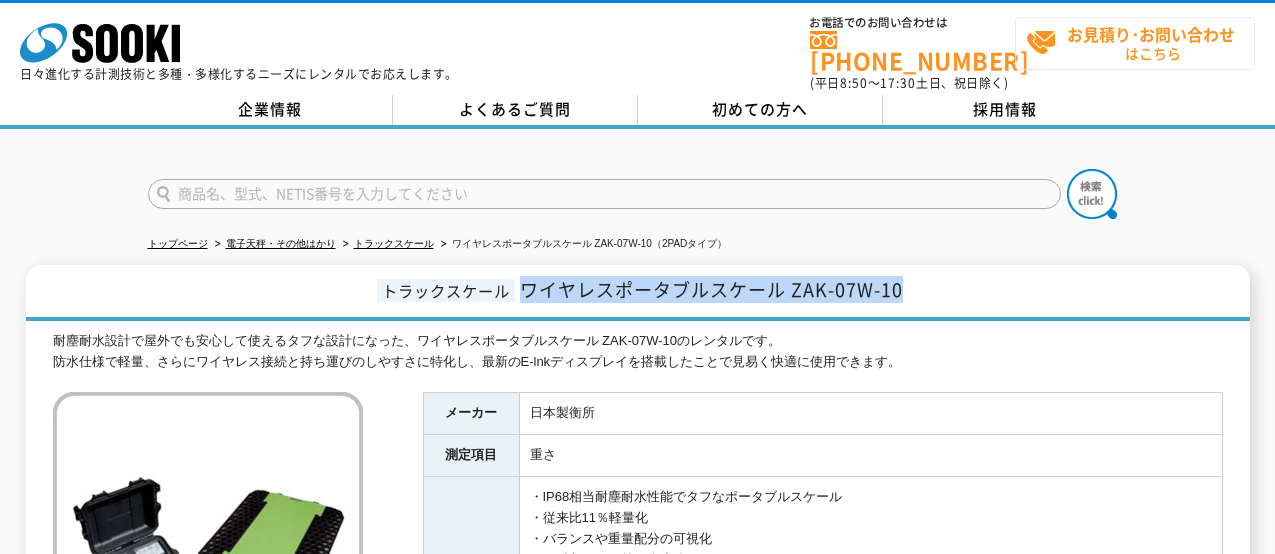 click on "お見積り･お問い合わせ はこちら" at bounding box center [1140, 43] 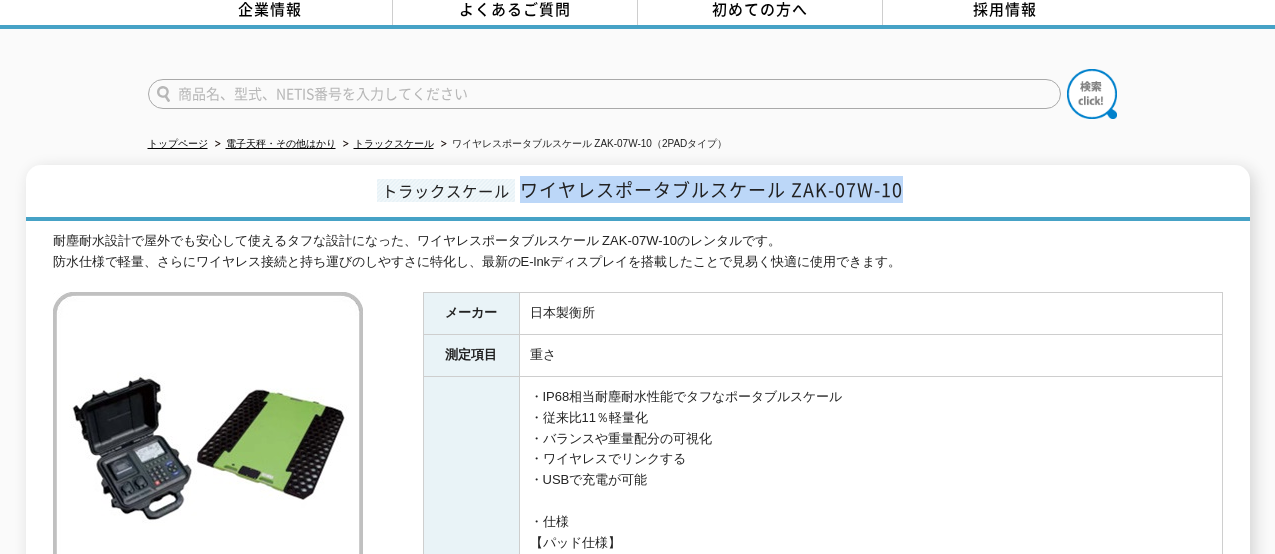 scroll, scrollTop: 101, scrollLeft: 0, axis: vertical 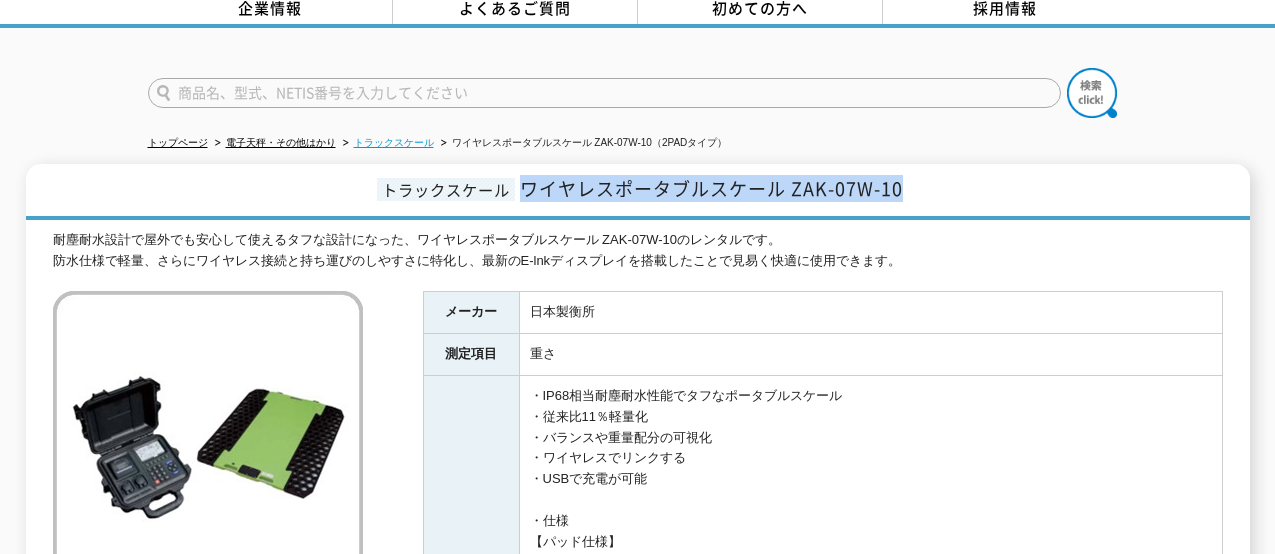 click on "トラックスケール" at bounding box center (394, 142) 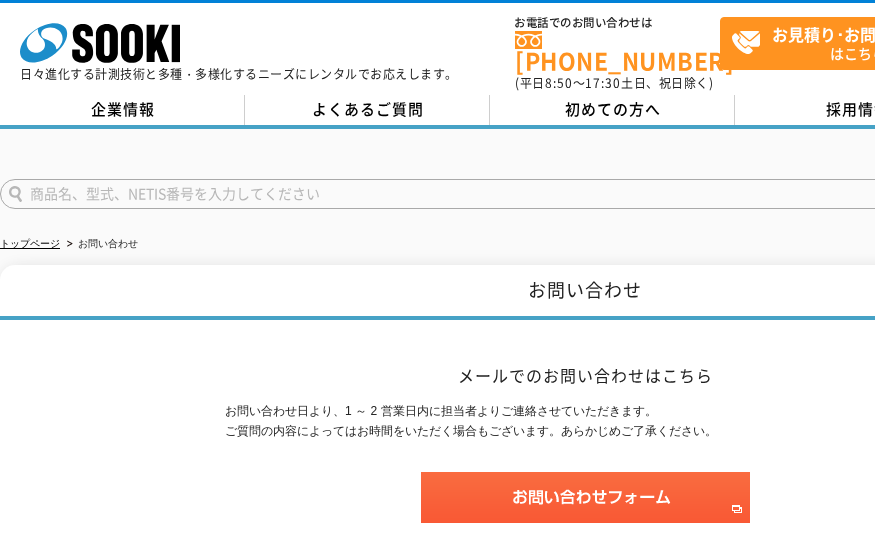 scroll, scrollTop: 0, scrollLeft: 0, axis: both 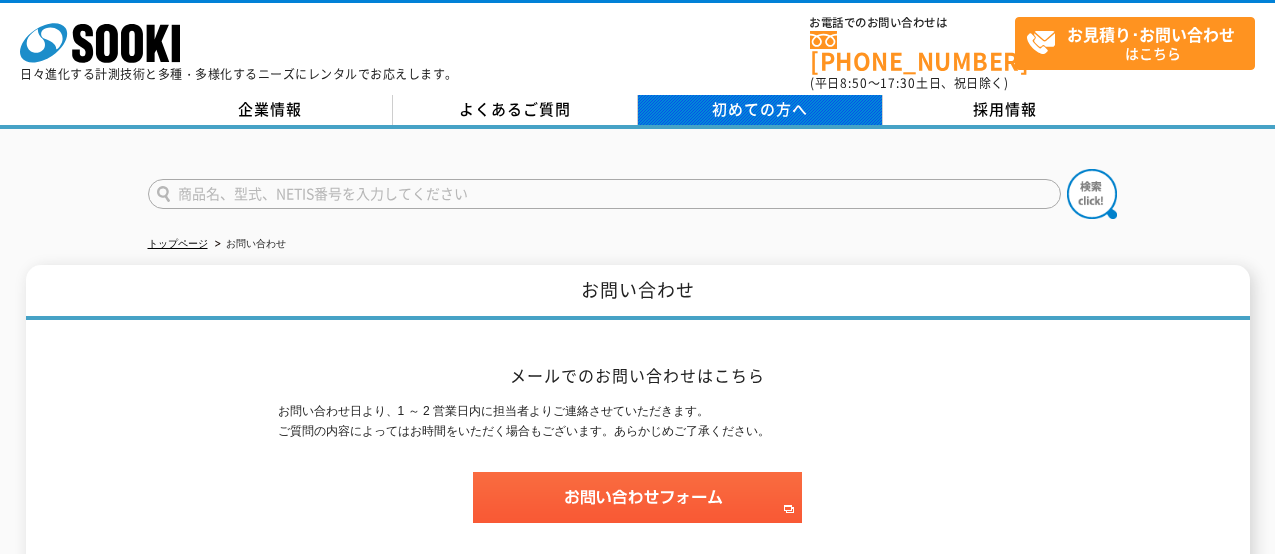 click on "初めての方へ" at bounding box center [760, 109] 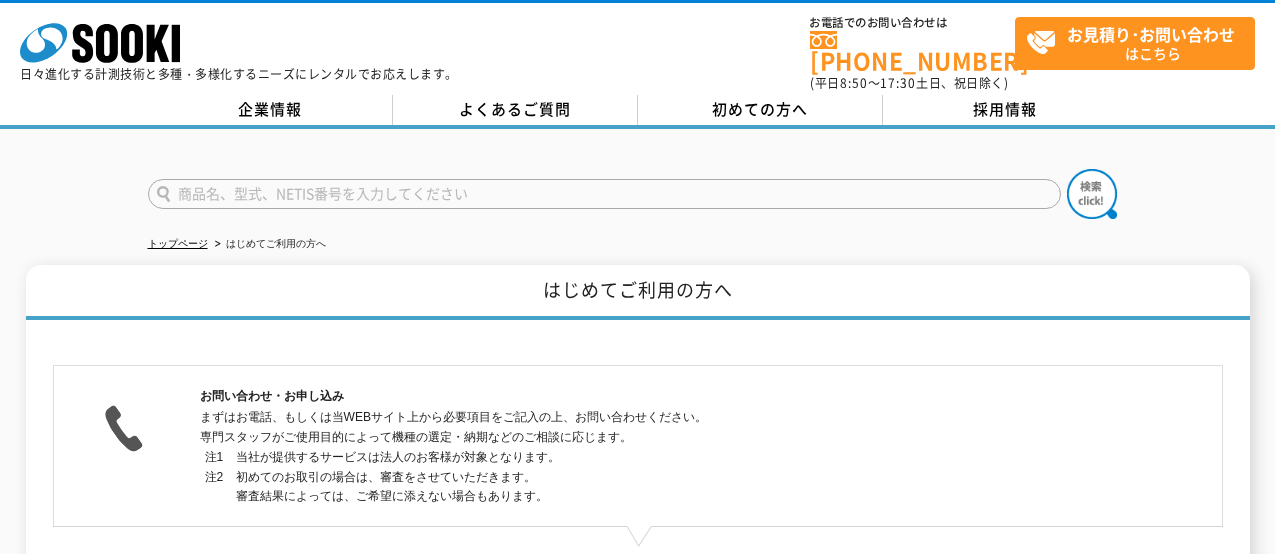 scroll, scrollTop: 0, scrollLeft: 0, axis: both 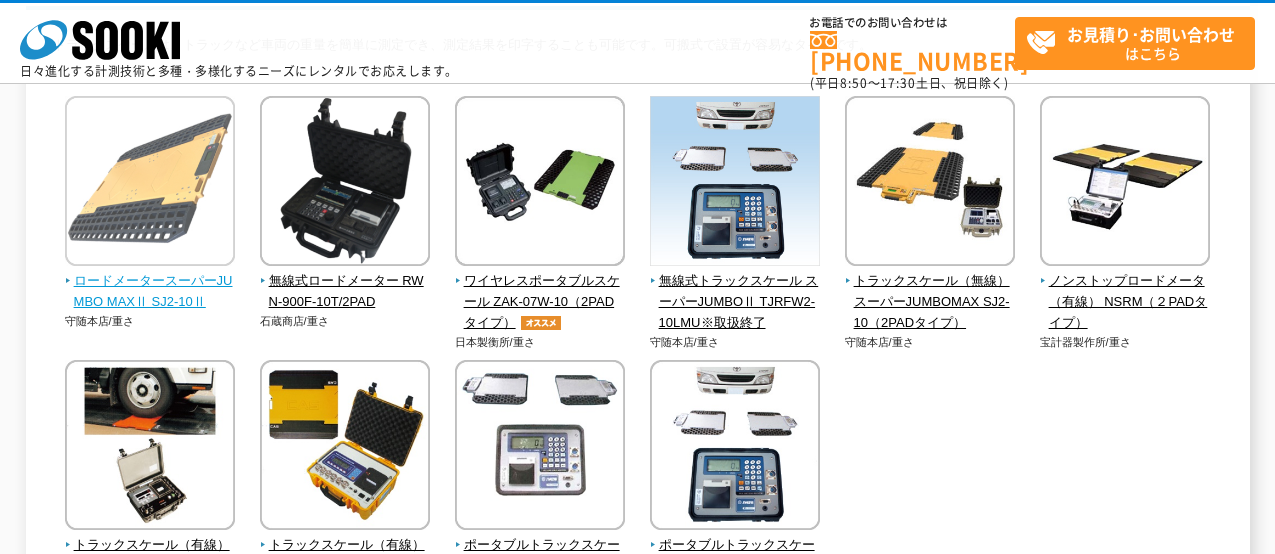 click on "ロードメータースーパーJUMBO MAXⅡ SJ2-10Ⅱ" at bounding box center (150, 292) 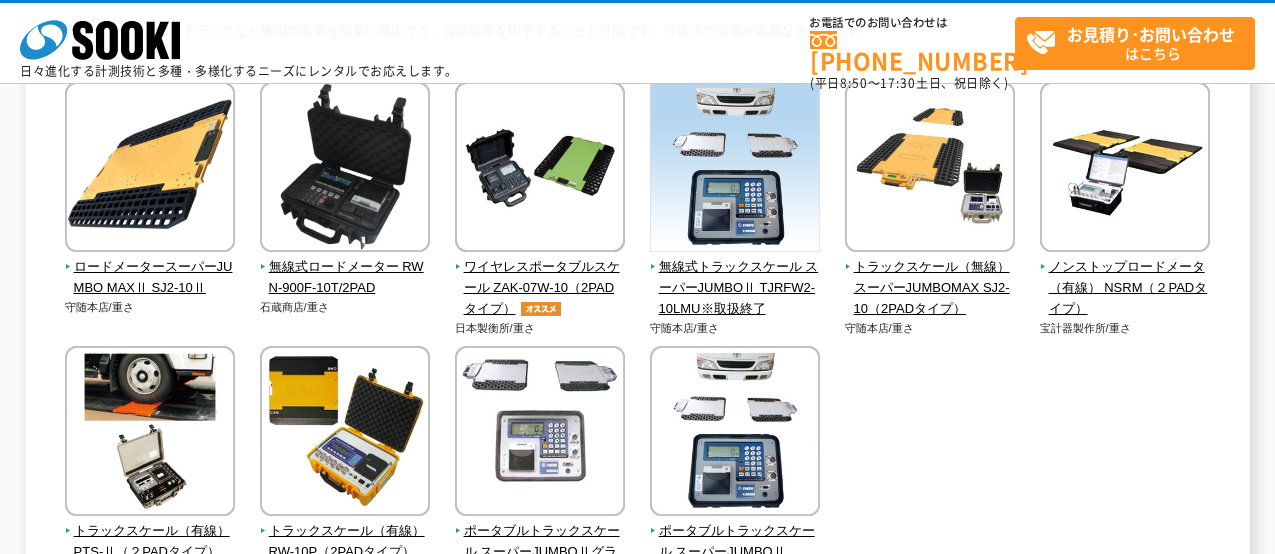 scroll, scrollTop: 230, scrollLeft: 0, axis: vertical 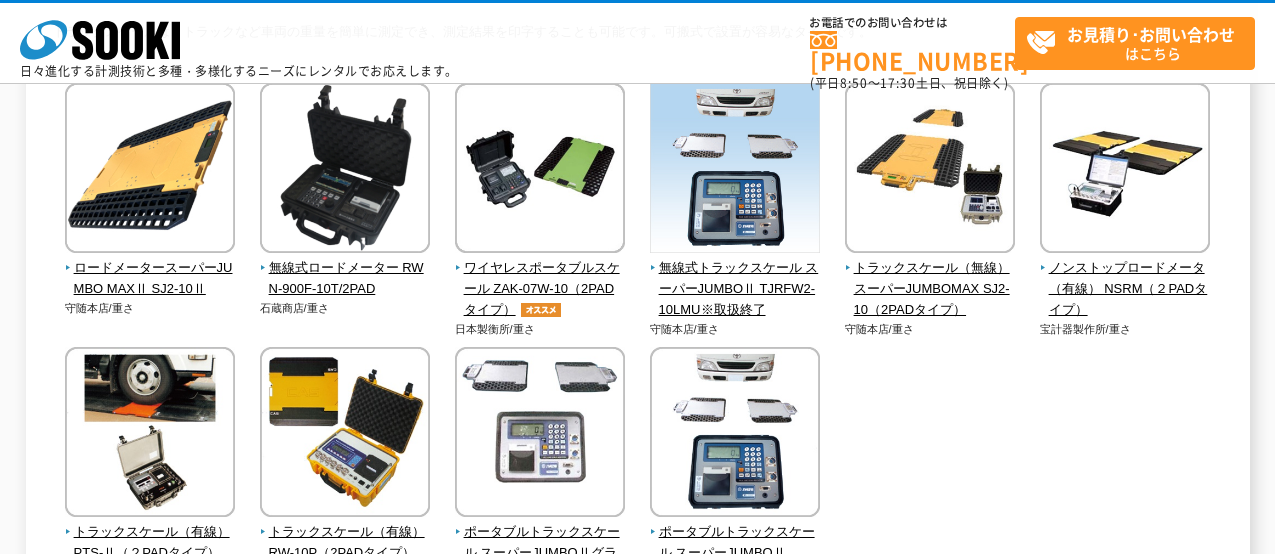 click on "ロードメータースーパーJUMBO MAXⅡ SJ2-10Ⅱ
守随本店/重さ
石蔵商店/重さ" at bounding box center [638, 362] 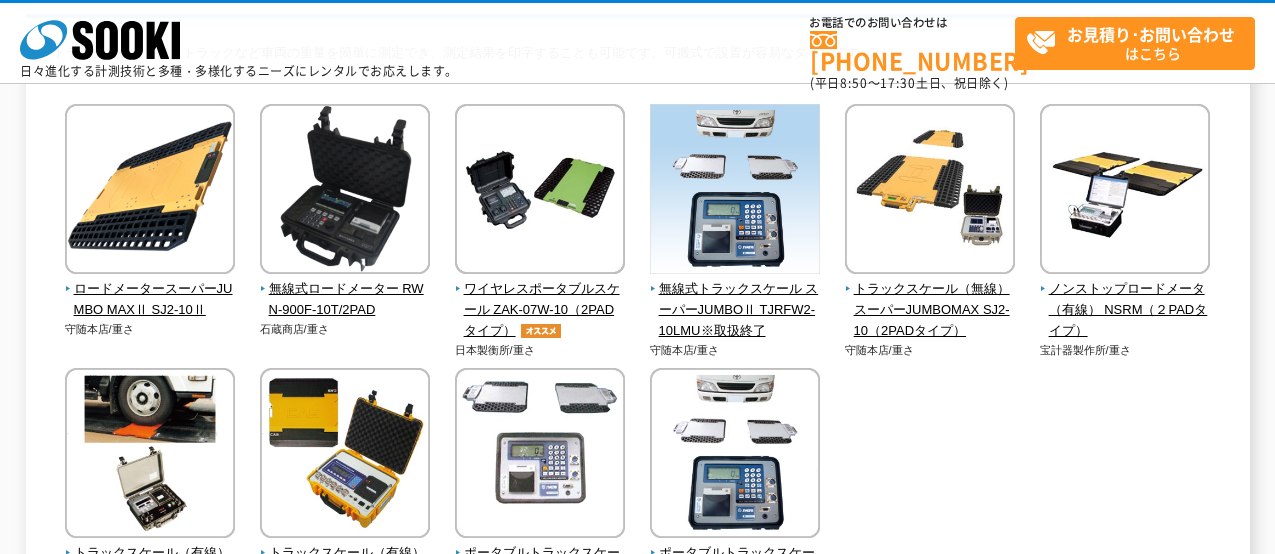 scroll, scrollTop: 211, scrollLeft: 0, axis: vertical 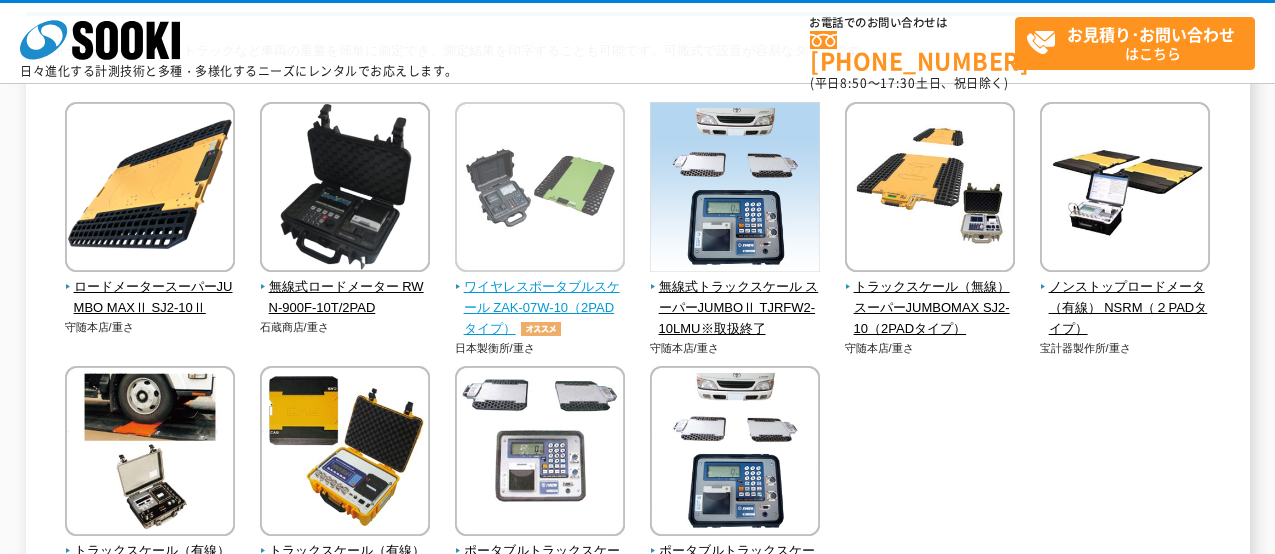 click on "ワイヤレスポータブルスケール ZAK-07W-10（2PADタイプ）" at bounding box center (540, 308) 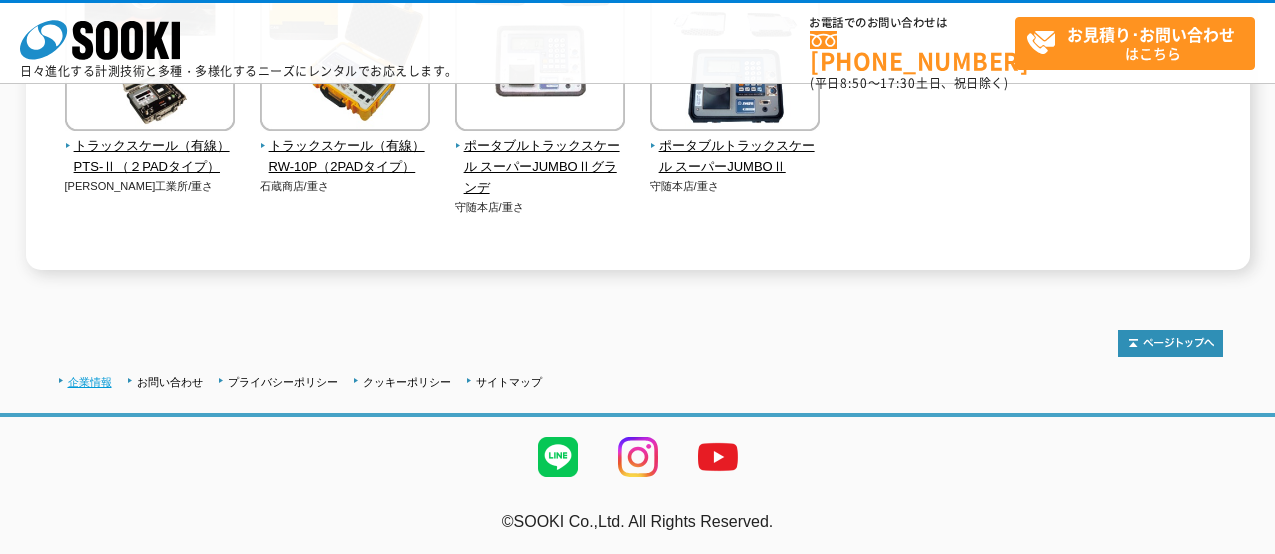 click on "企業情報" at bounding box center [90, 382] 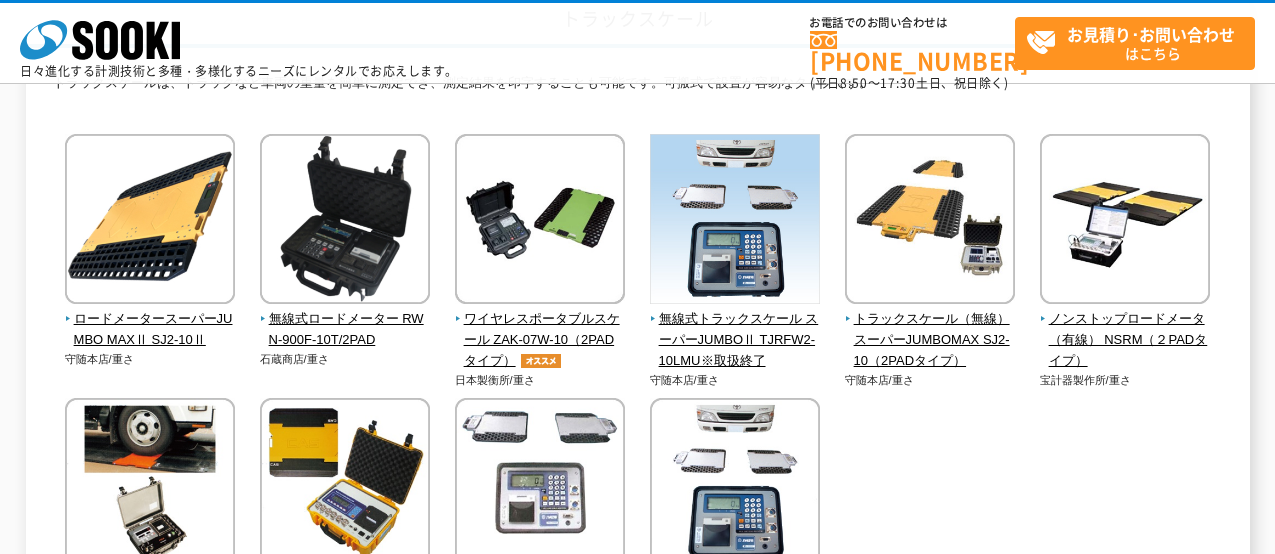 scroll, scrollTop: 178, scrollLeft: 0, axis: vertical 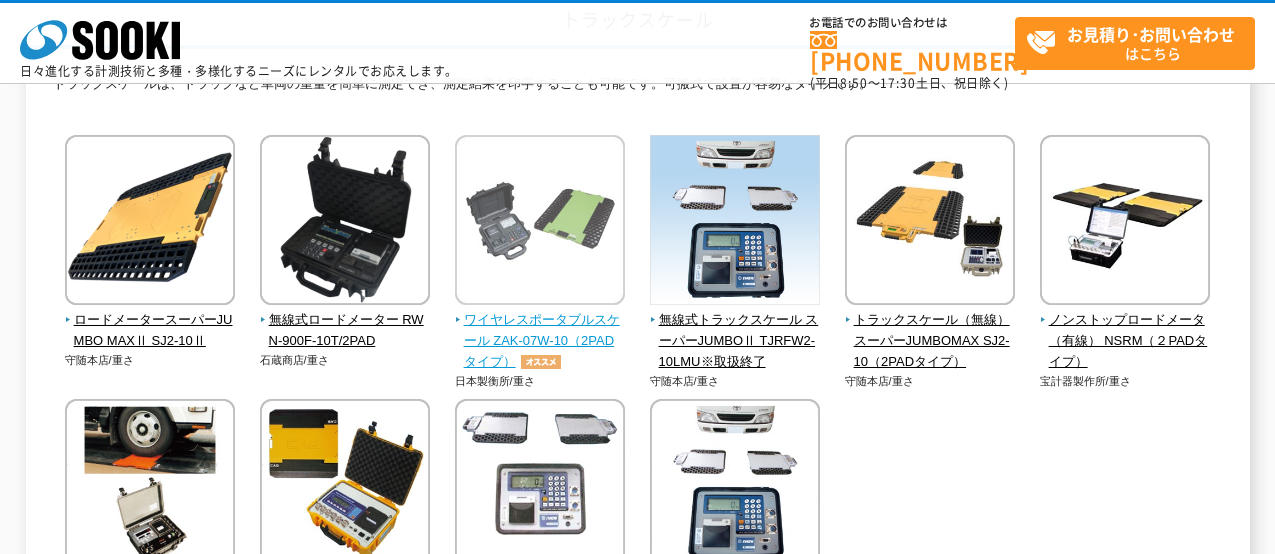 click on "ワイヤレスポータブルスケール ZAK-07W-10（2PADタイプ）" at bounding box center [540, 341] 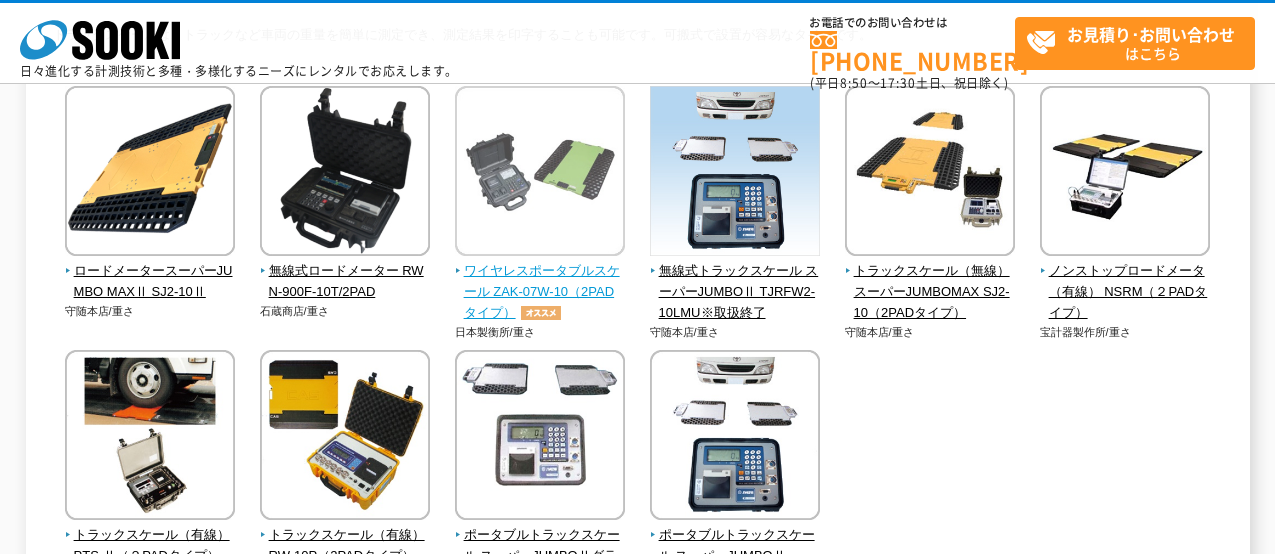 scroll, scrollTop: 225, scrollLeft: 0, axis: vertical 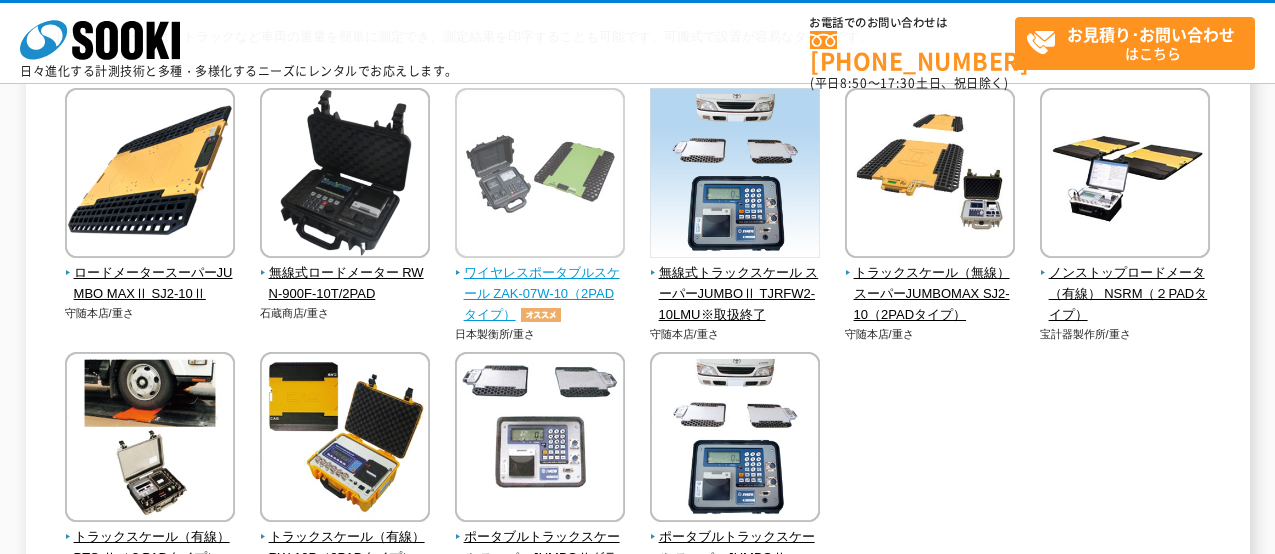 click on "ワイヤレスポータブルスケール ZAK-07W-10（2PADタイプ）" at bounding box center [540, 294] 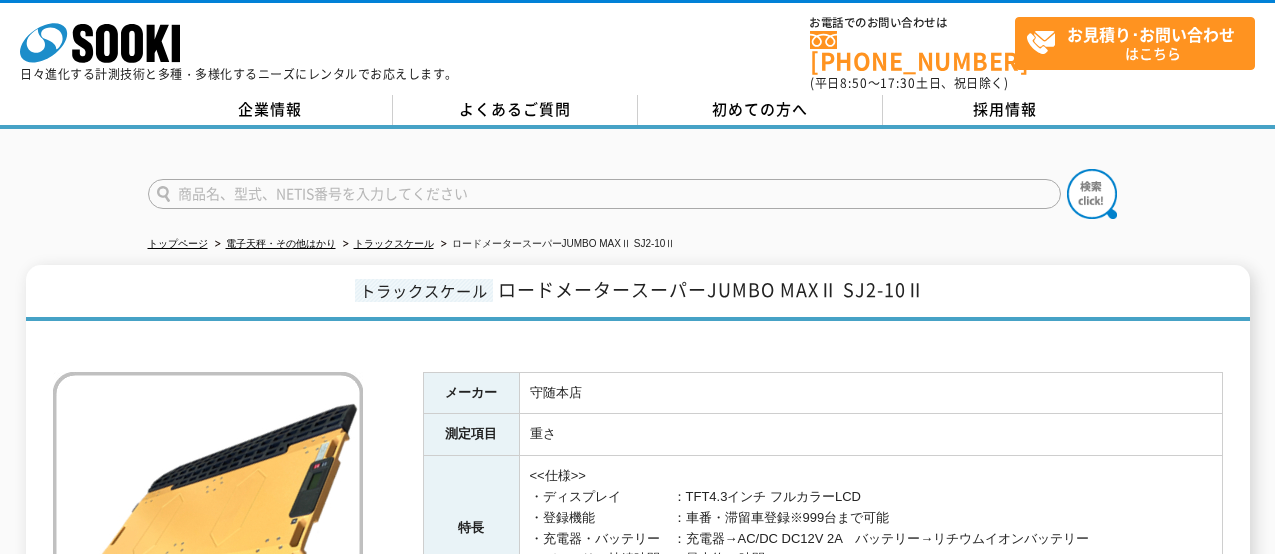 scroll, scrollTop: 0, scrollLeft: 0, axis: both 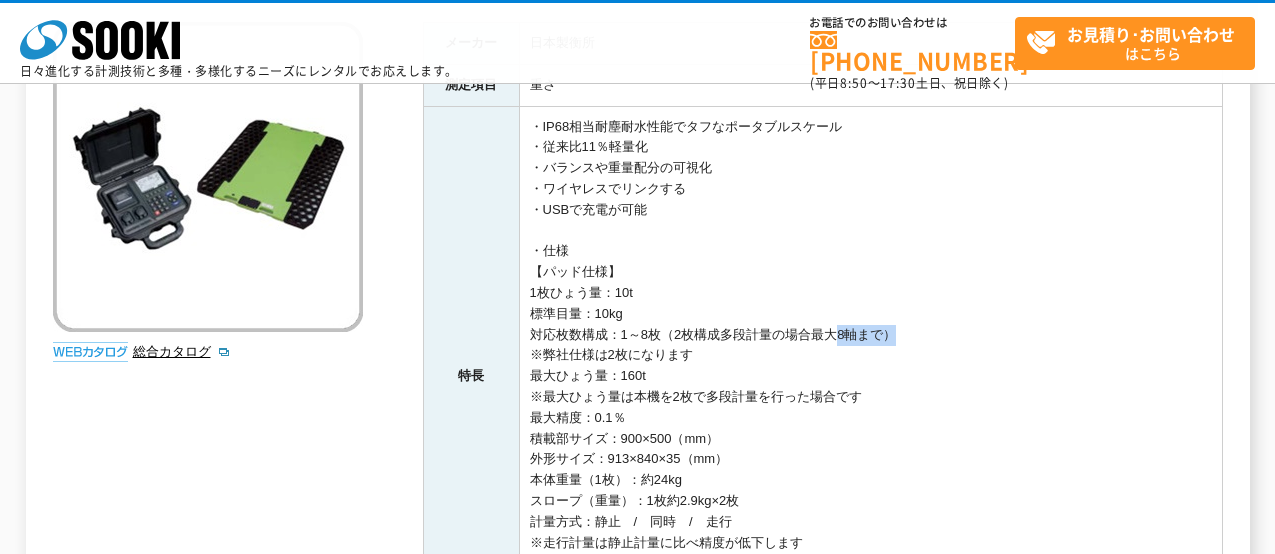 drag, startPoint x: 887, startPoint y: 335, endPoint x: 834, endPoint y: 329, distance: 53.338543 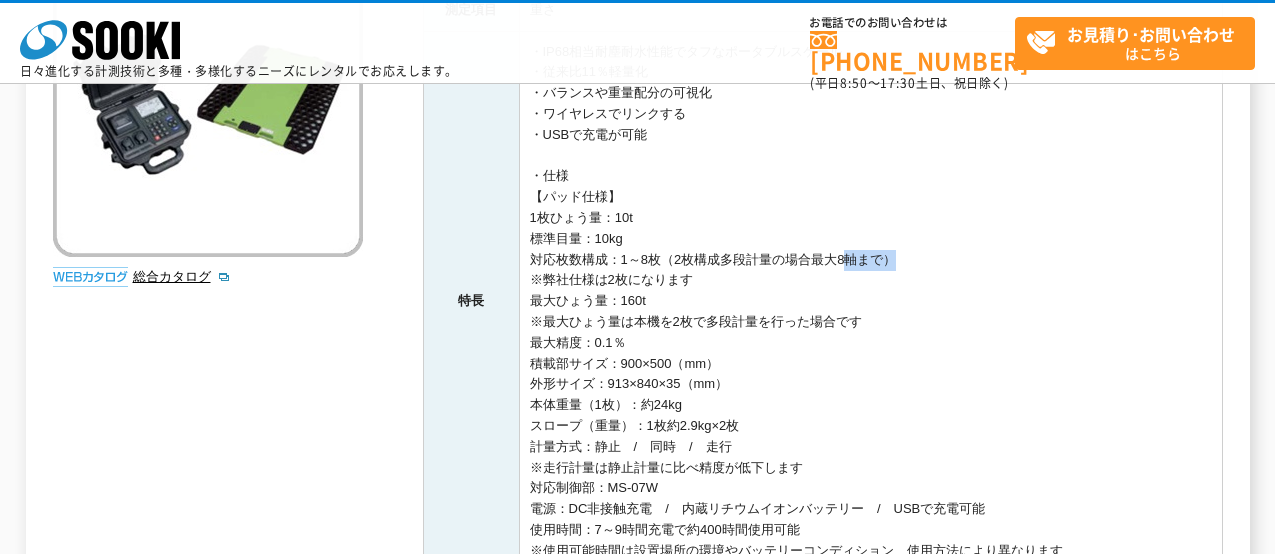 scroll, scrollTop: 355, scrollLeft: 0, axis: vertical 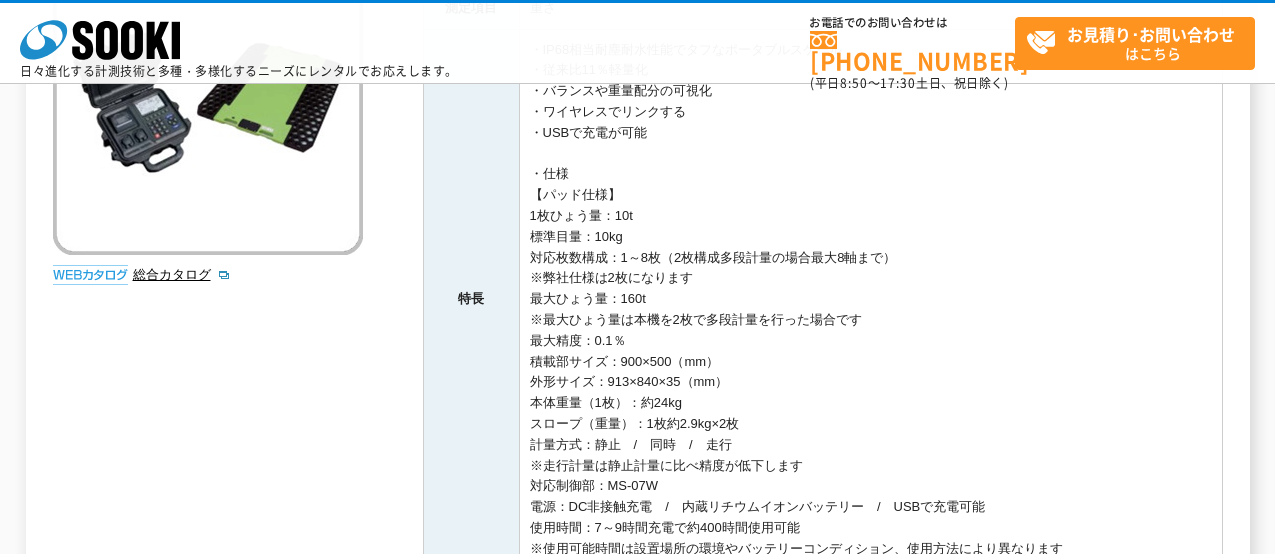click on "・IP68相当耐塵耐水性能でタフなポータブルスケール
・従来比11％軽量化
・バランスや重量配分の可視化
・ワイヤレスでリンクする
・USBで充電が可能
・仕様
【パッド仕様】
1枚ひょう量：10t
標準目量：10kg
対応枚数構成：1～8枚（2枚構成多段計量の場合最大8軸まで）
※弊社仕様は2枚になります
最大ひょう量：160t
※最大ひょう量は本機を2枚で多段計量を行った場合です
最大精度：0.1％
積載部サイズ：900×500（mm）
外形サイズ：913×840×35（mm）
本体重量（1枚）：約24kg
スロープ（重量）：1枚約2.9kg×2枚
計量方式：静止　/　同時　/　走行
※走行計量は静止計量に比べ精度が低下します
対応制御部：MS-07W
使用時間：7～9時間充電で約400時間使用可能" at bounding box center [870, 299] 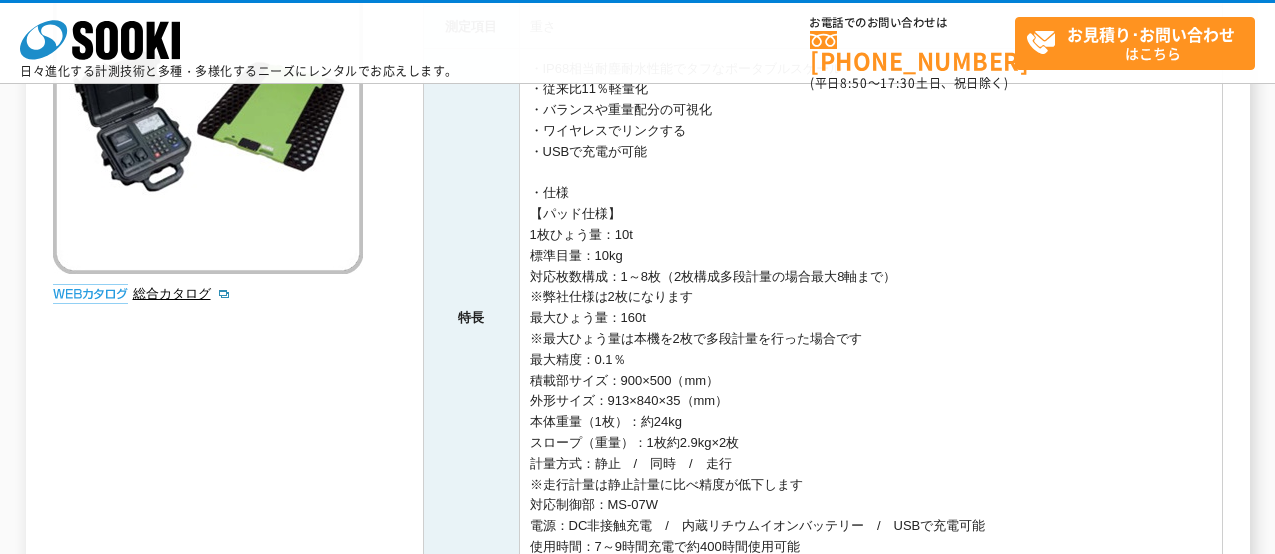 scroll, scrollTop: 338, scrollLeft: 0, axis: vertical 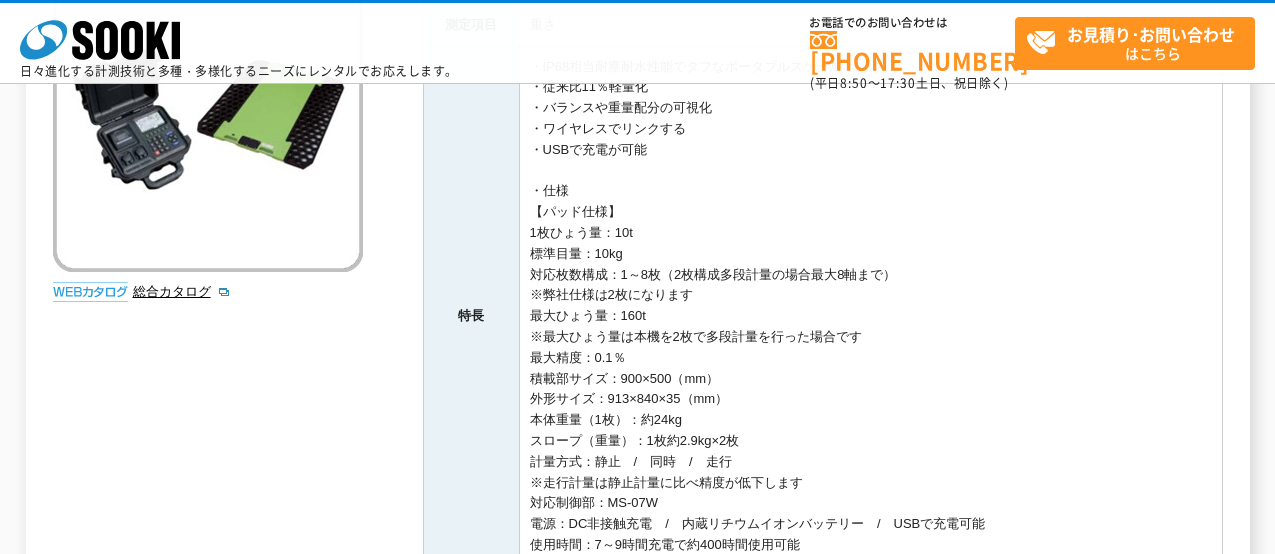 drag, startPoint x: 693, startPoint y: 277, endPoint x: 943, endPoint y: 277, distance: 250 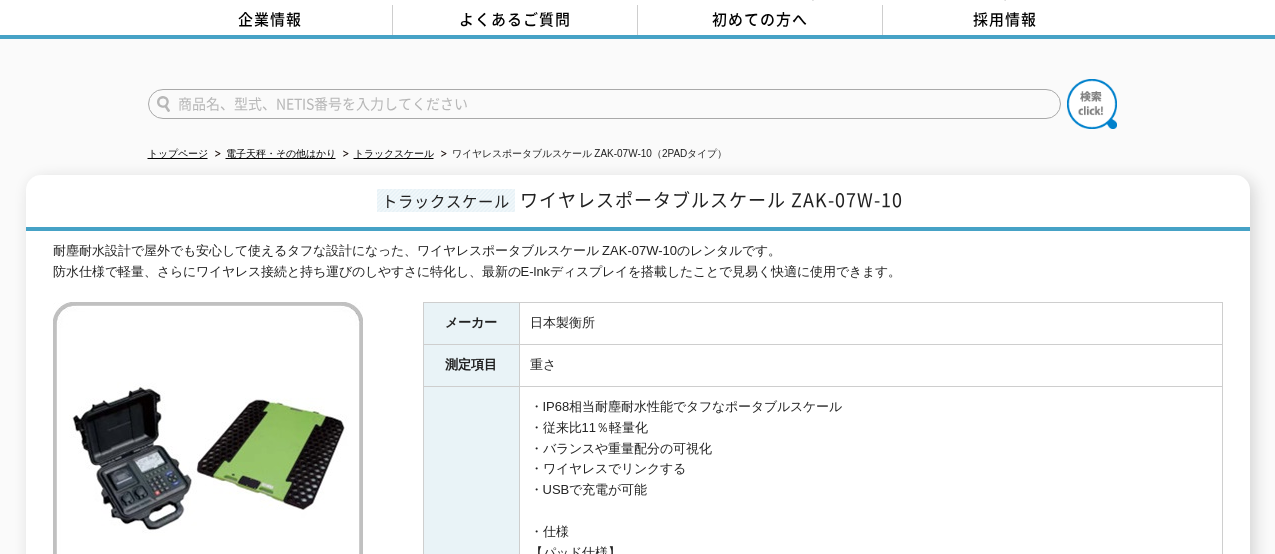 scroll, scrollTop: 80, scrollLeft: 0, axis: vertical 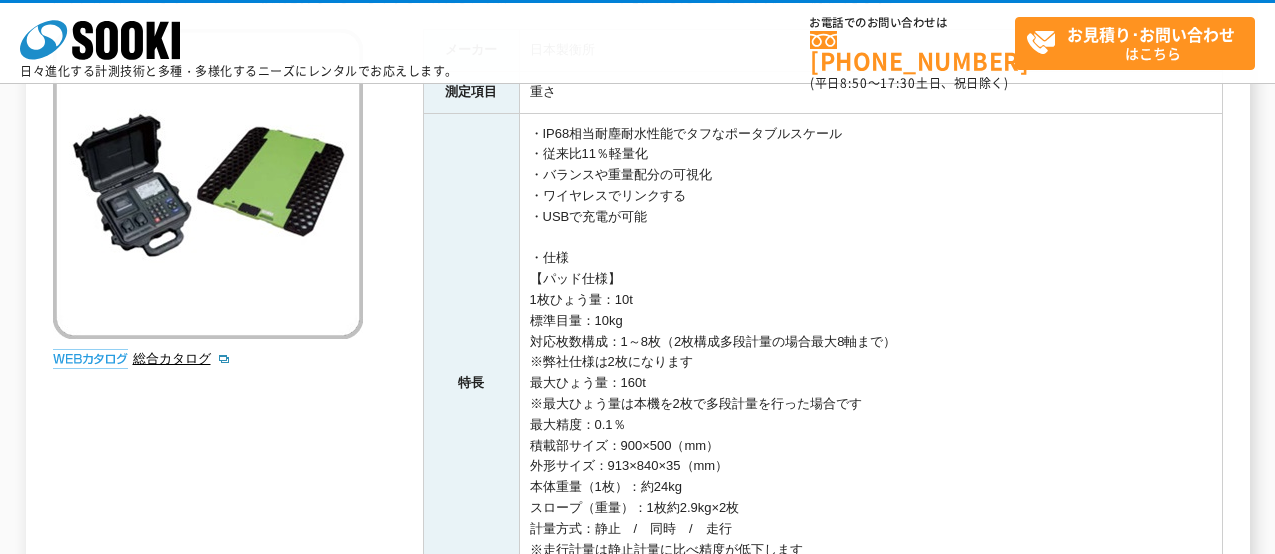 drag, startPoint x: 643, startPoint y: 298, endPoint x: 664, endPoint y: 300, distance: 21.095022 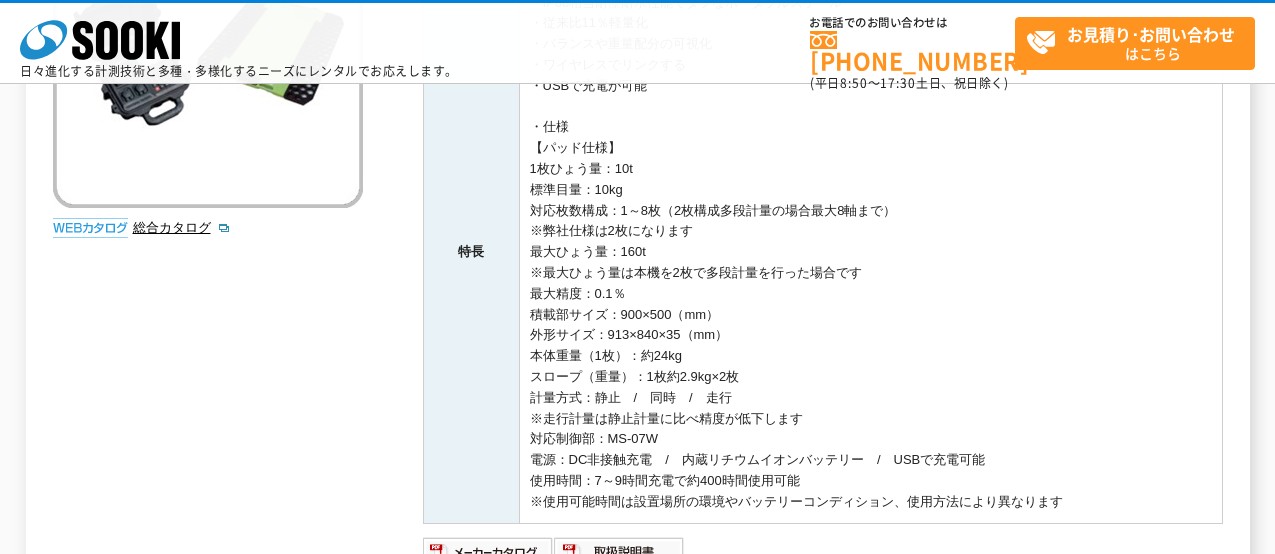 scroll, scrollTop: 403, scrollLeft: 0, axis: vertical 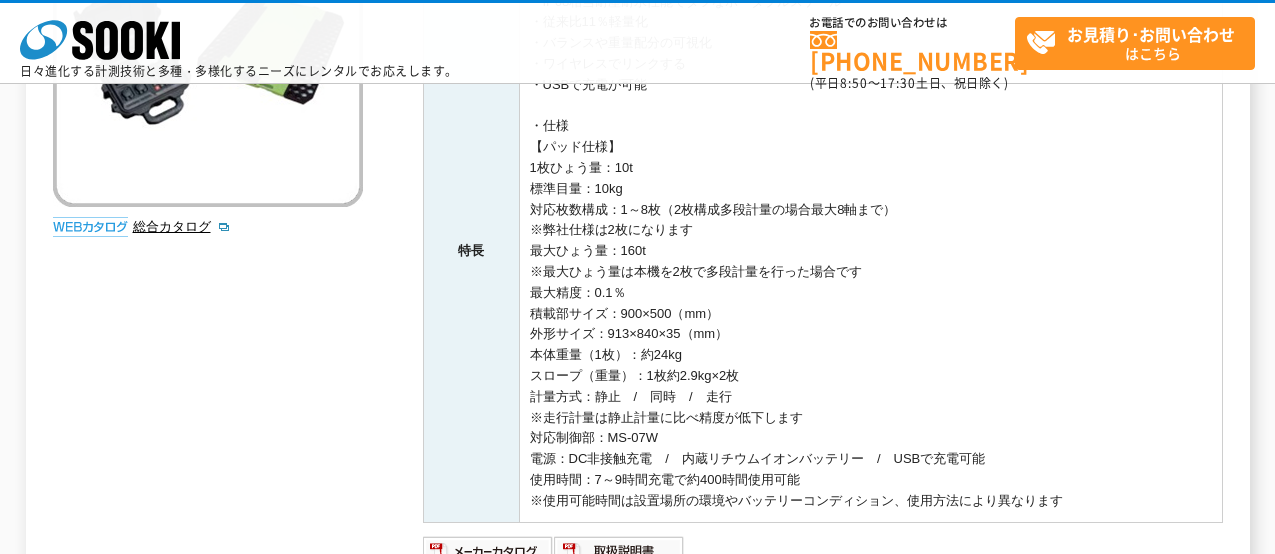 click on "・IP68相当耐塵耐水性能でタフなポータブルスケール
・従来比11％軽量化
・バランスや重量配分の可視化
・ワイヤレスでリンクする
・USBで充電が可能
・仕様
【パッド仕様】
1枚ひょう量：10t
標準目量：10kg
対応枚数構成：1～8枚（2枚構成多段計量の場合最大8軸まで）
※弊社仕様は2枚になります
最大ひょう量：160t
※最大ひょう量は本機を2枚で多段計量を行った場合です
最大精度：0.1％
積載部サイズ：900×500（mm）
外形サイズ：913×840×35（mm）
本体重量（1枚）：約24kg
スロープ（重量）：1枚約2.9kg×2枚
計量方式：静止　/　同時　/　走行
※走行計量は静止計量に比べ精度が低下します
対応制御部：MS-07W
使用時間：7～9時間充電で約400時間使用可能" at bounding box center [870, 251] 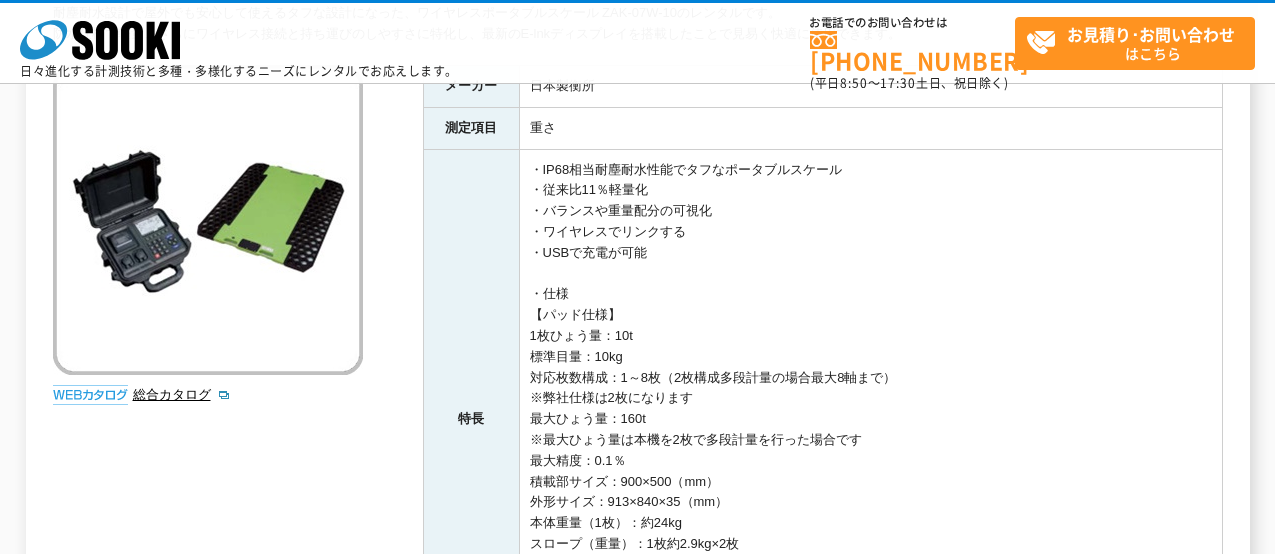 scroll, scrollTop: 234, scrollLeft: 0, axis: vertical 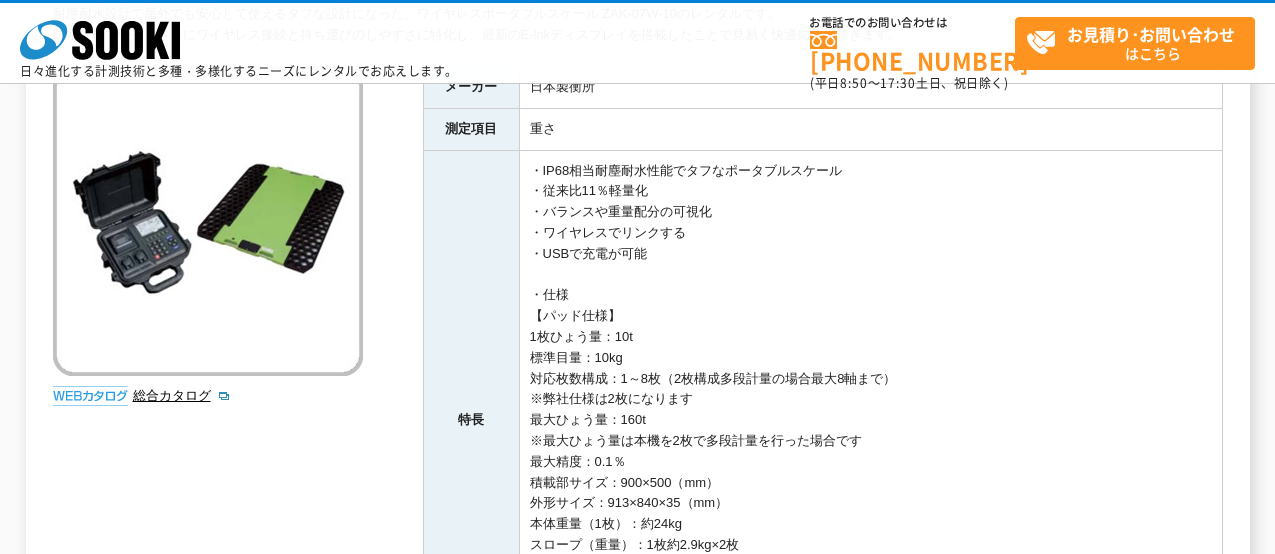click at bounding box center (208, 221) 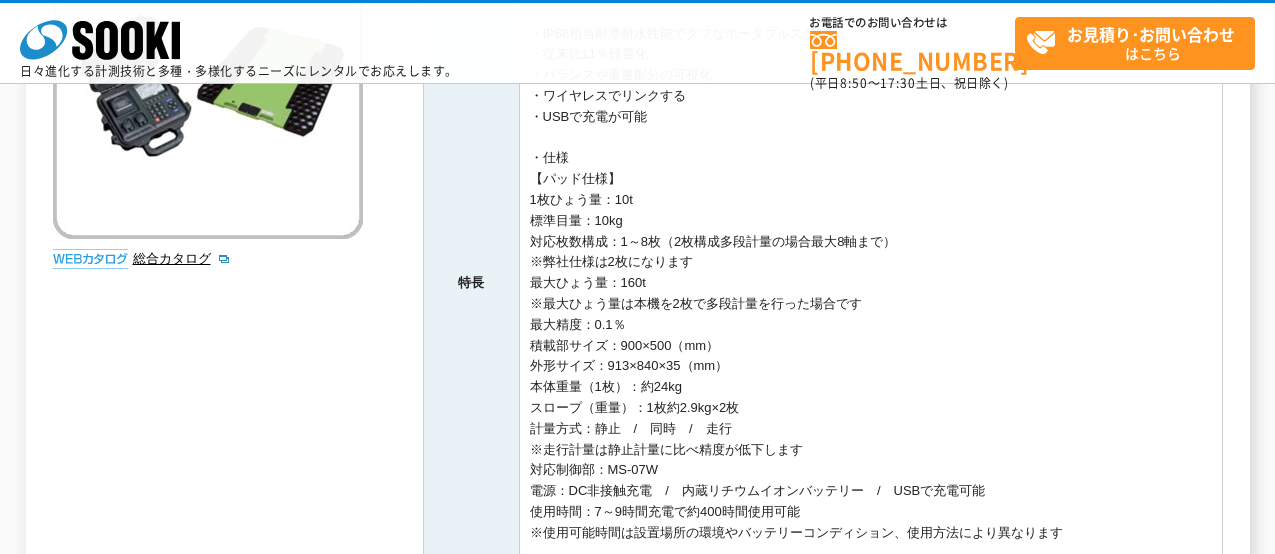 scroll, scrollTop: 373, scrollLeft: 0, axis: vertical 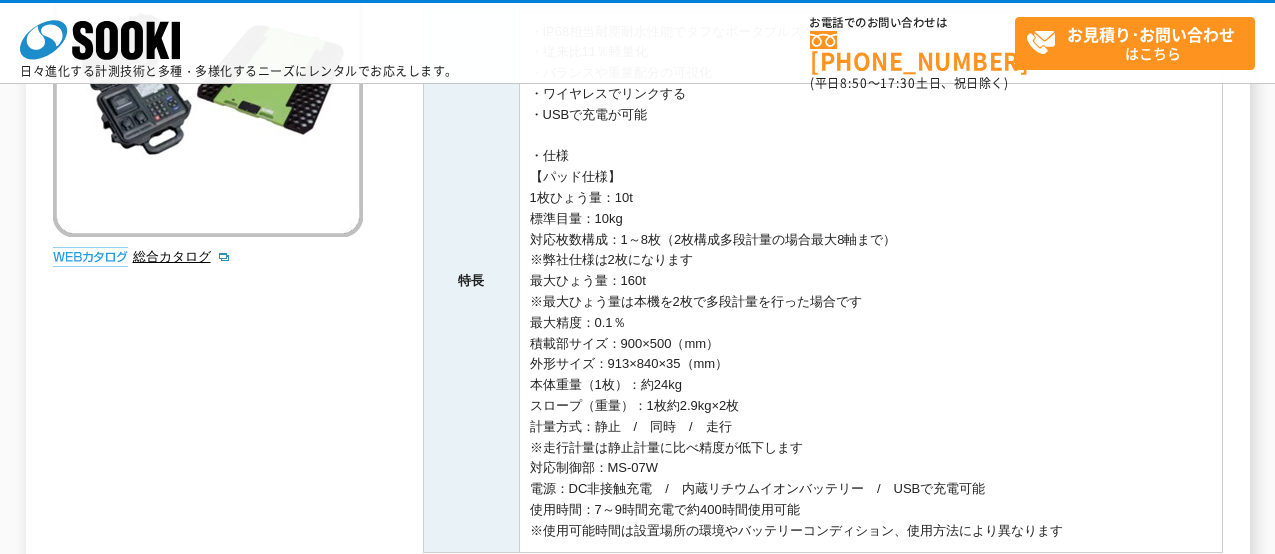 drag, startPoint x: 553, startPoint y: 240, endPoint x: 923, endPoint y: 241, distance: 370.00134 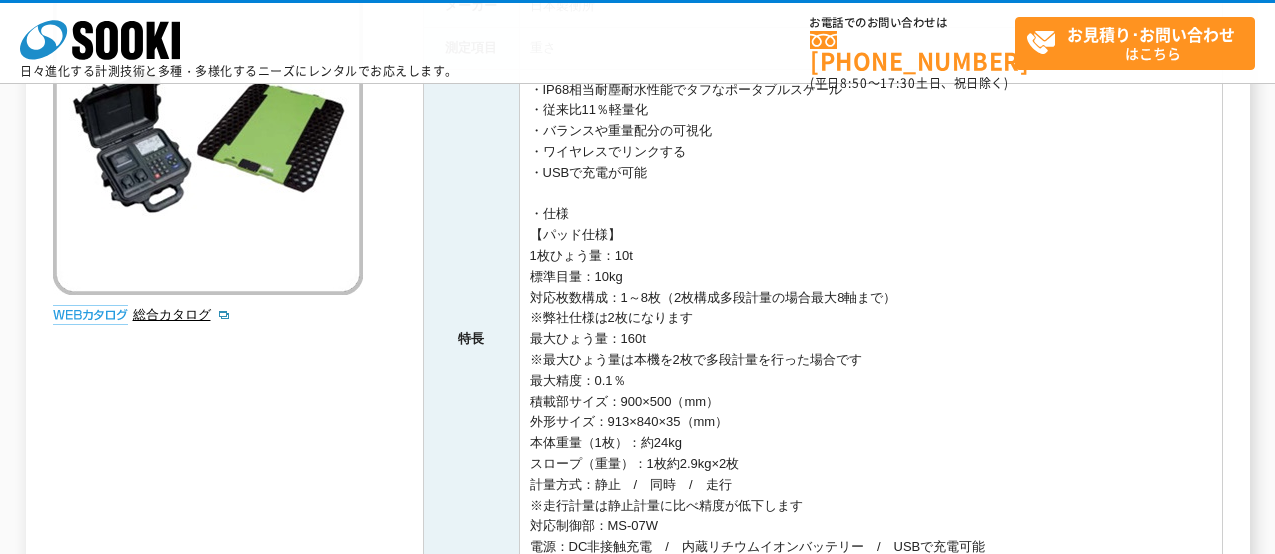 scroll, scrollTop: 319, scrollLeft: 0, axis: vertical 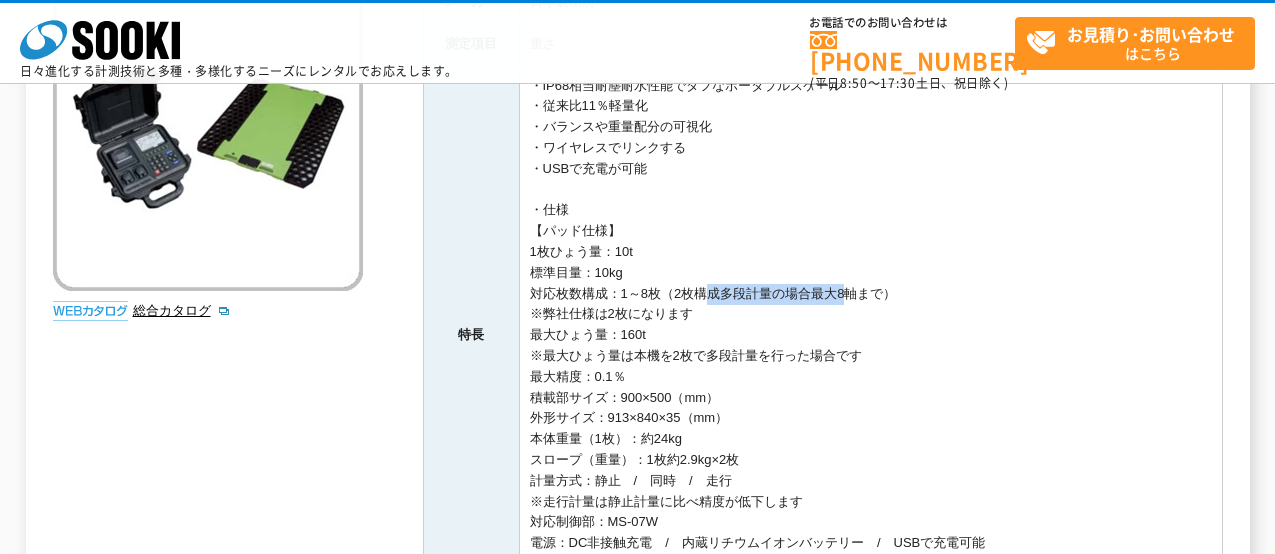 drag, startPoint x: 837, startPoint y: 295, endPoint x: 699, endPoint y: 295, distance: 138 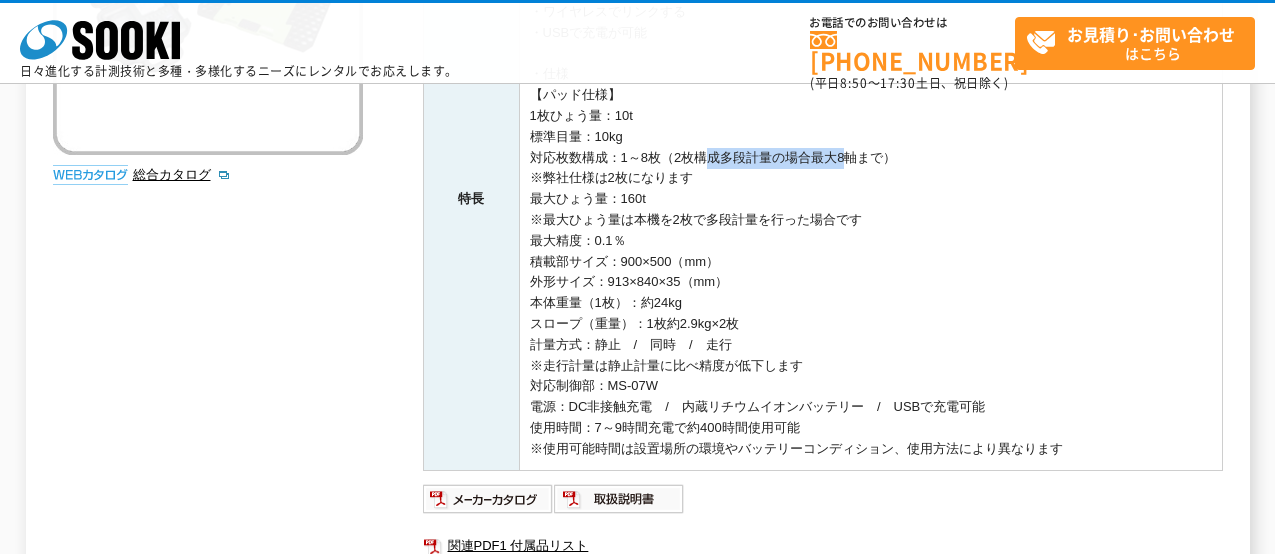 scroll, scrollTop: 457, scrollLeft: 0, axis: vertical 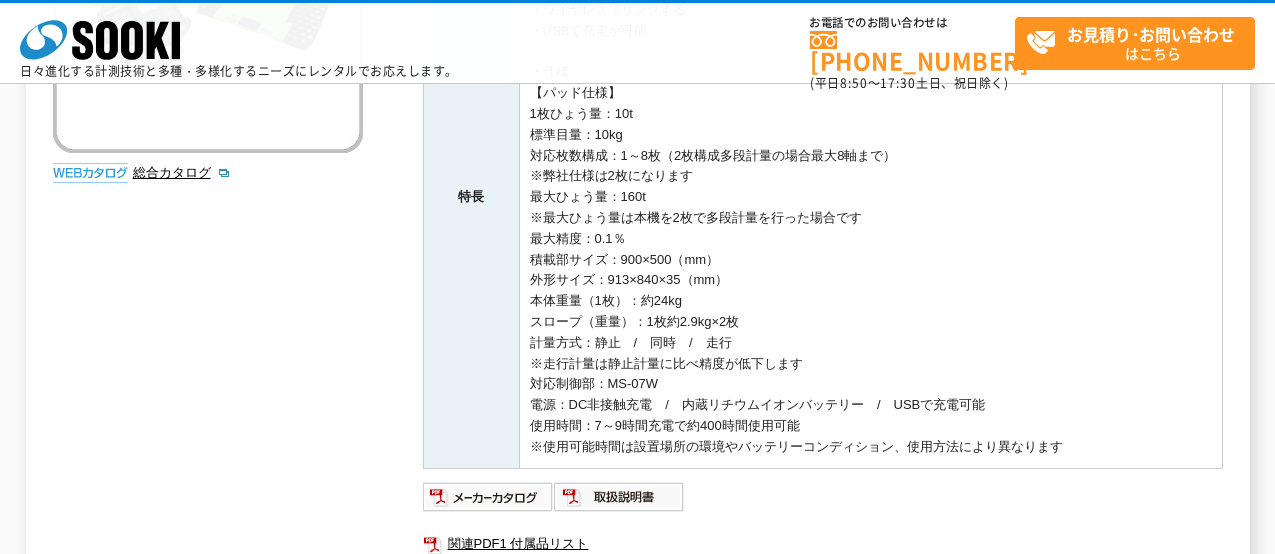 click on "・IP68相当耐塵耐水性能でタフなポータブルスケール
・従来比11％軽量化
・バランスや重量配分の可視化
・ワイヤレスでリンクする
・USBで充電が可能
・仕様
【パッド仕様】
1枚ひょう量：10t
標準目量：10kg
対応枚数構成：1～8枚（2枚構成多段計量の場合最大8軸まで）
※弊社仕様は2枚になります
最大ひょう量：160t
※最大ひょう量は本機を2枚で多段計量を行った場合です
最大精度：0.1％
積載部サイズ：900×500（mm）
外形サイズ：913×840×35（mm）
本体重量（1枚）：約24kg
スロープ（重量）：1枚約2.9kg×2枚
計量方式：静止　/　同時　/　走行
※走行計量は静止計量に比べ精度が低下します
対応制御部：MS-07W
使用時間：7～9時間充電で約400時間使用可能" at bounding box center (870, 197) 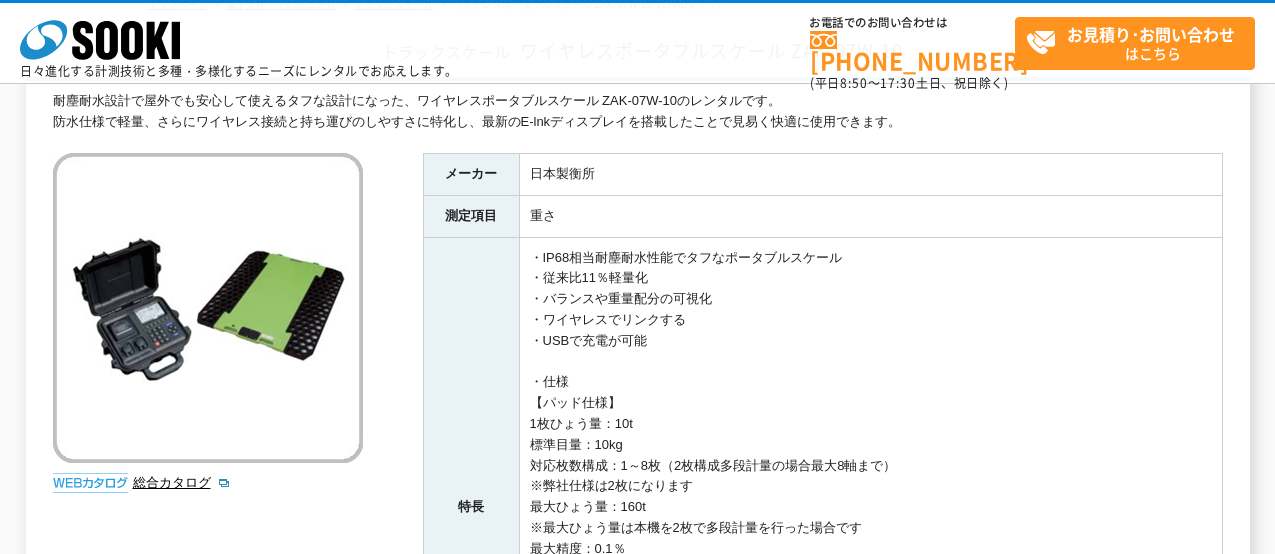 scroll, scrollTop: 146, scrollLeft: 0, axis: vertical 